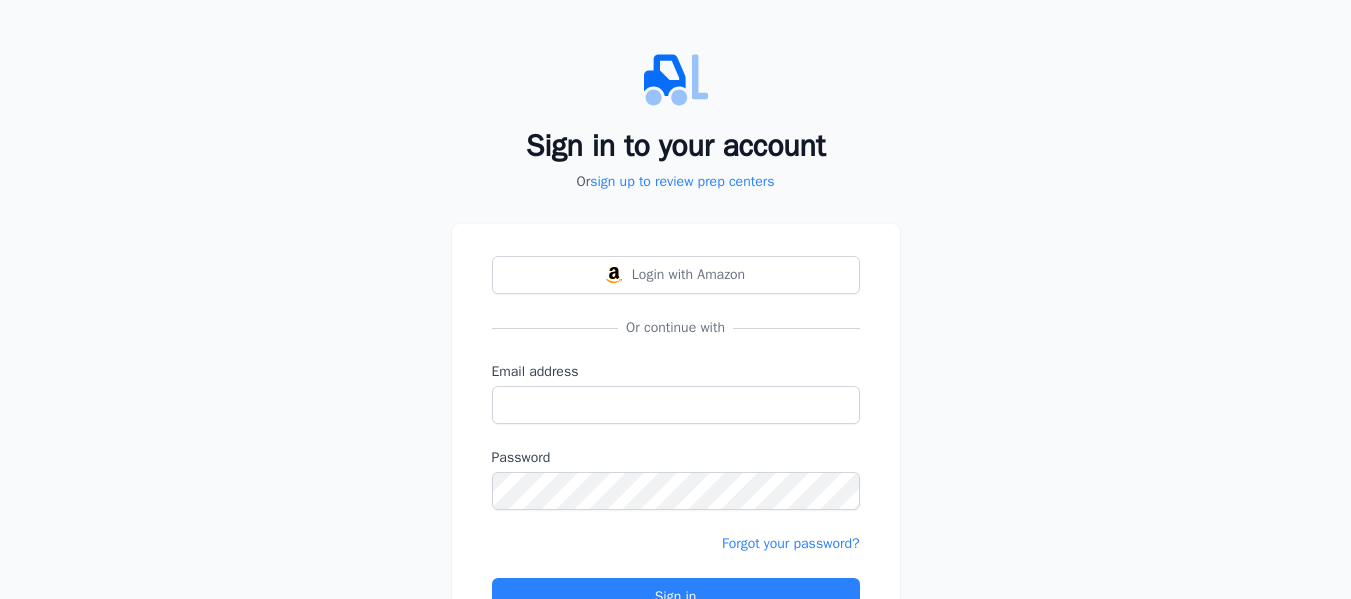 scroll, scrollTop: 0, scrollLeft: 0, axis: both 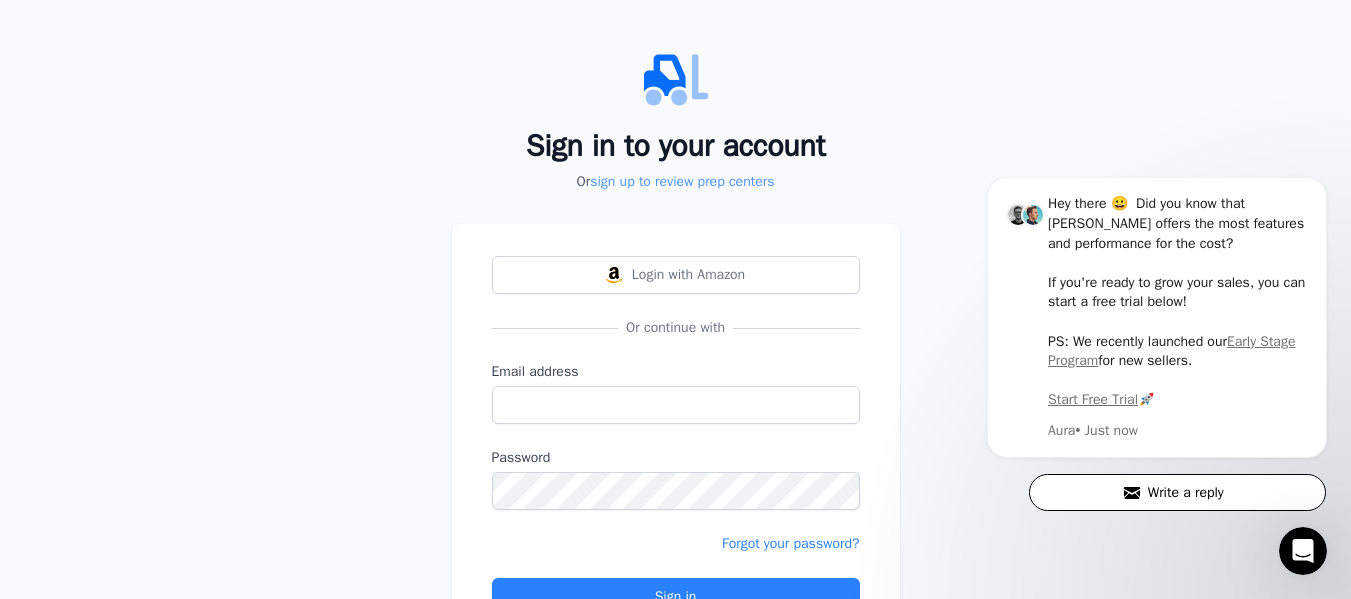 click on "sign up to review prep centers" at bounding box center [682, 181] 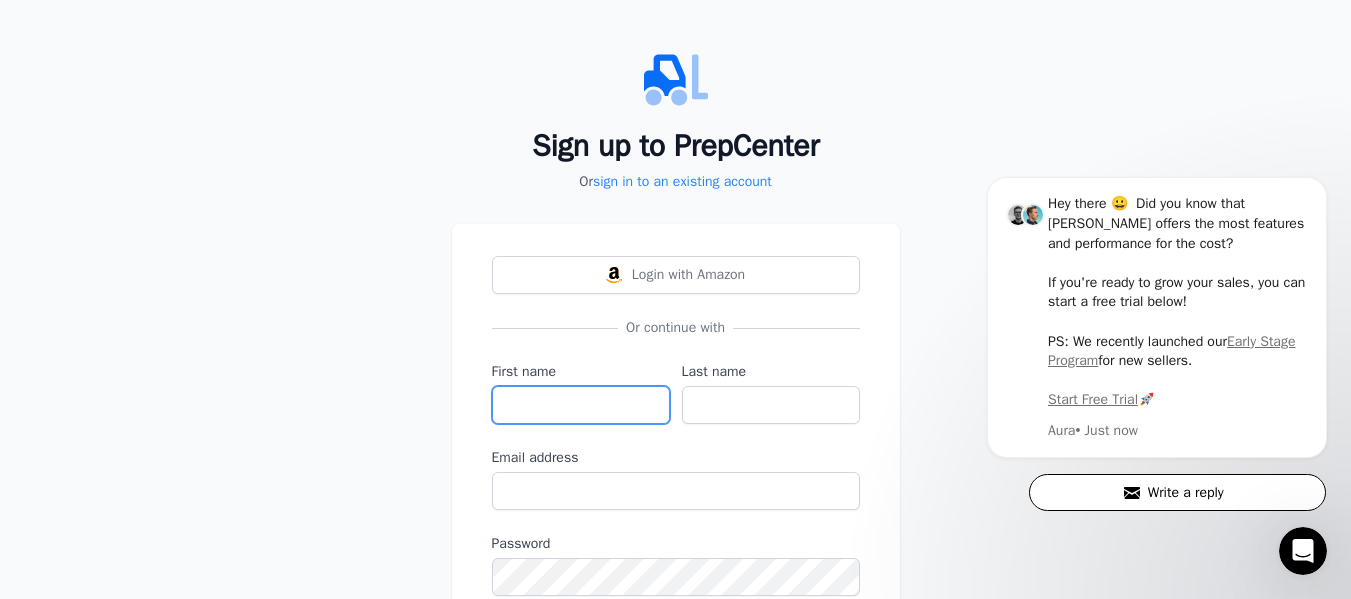 click on "First name" at bounding box center [581, 405] 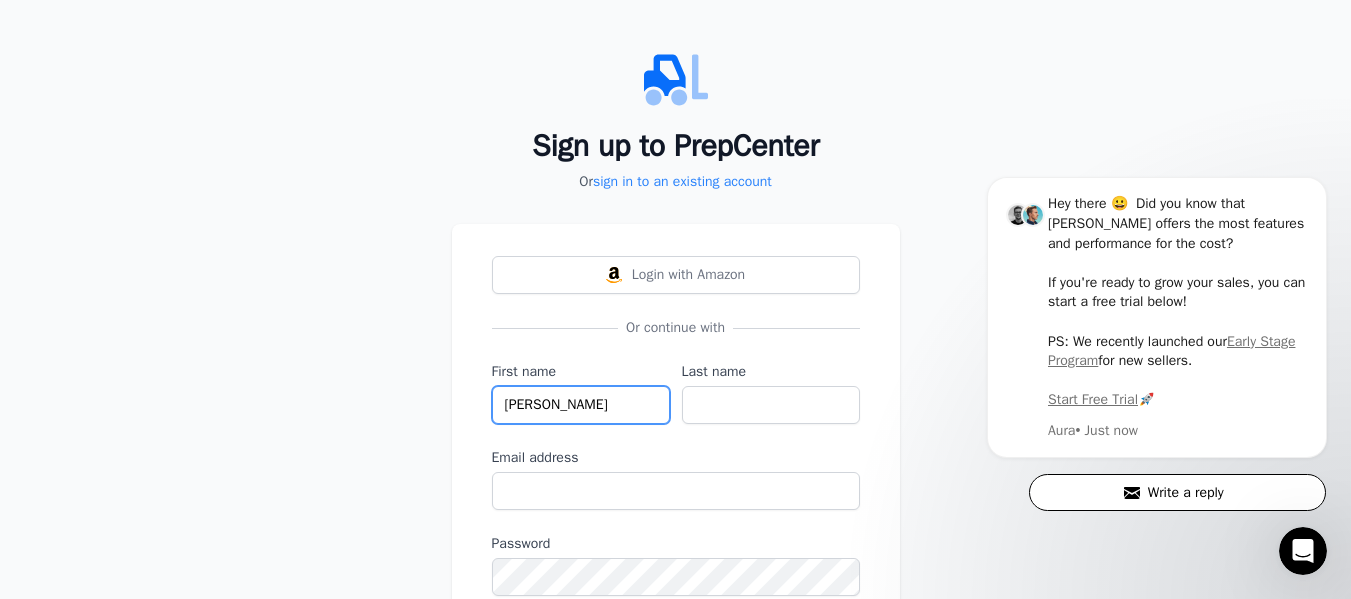 type on "[PERSON_NAME]" 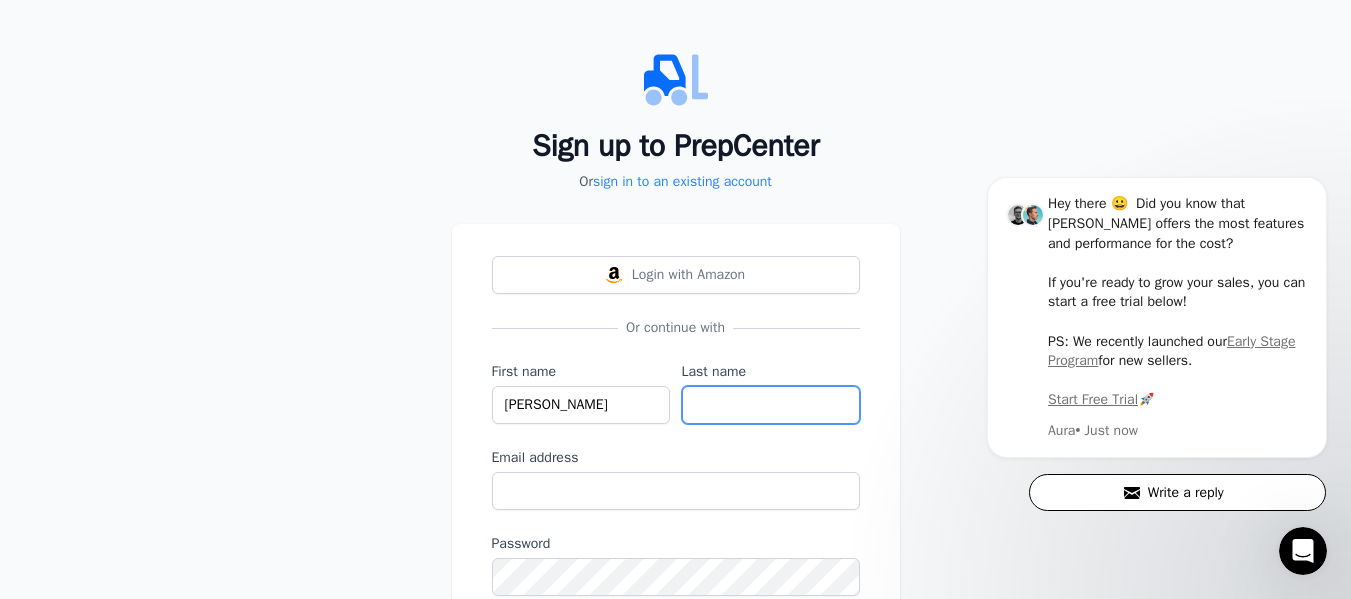 click on "Last name" at bounding box center [771, 405] 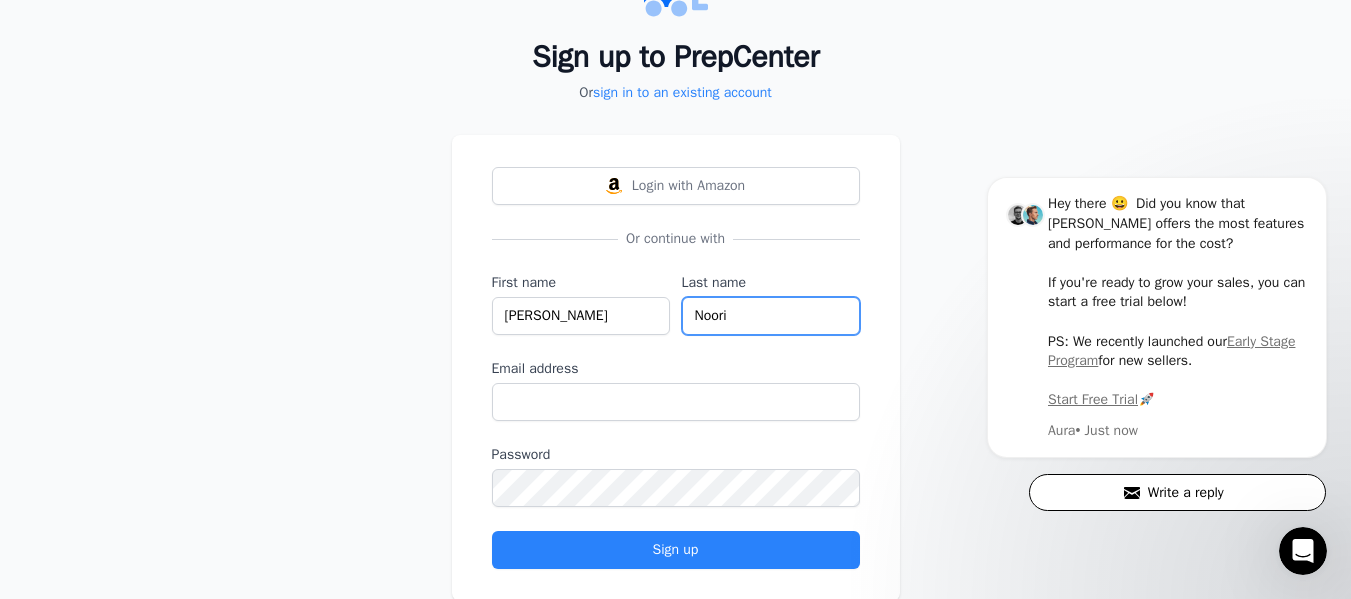 scroll, scrollTop: 90, scrollLeft: 0, axis: vertical 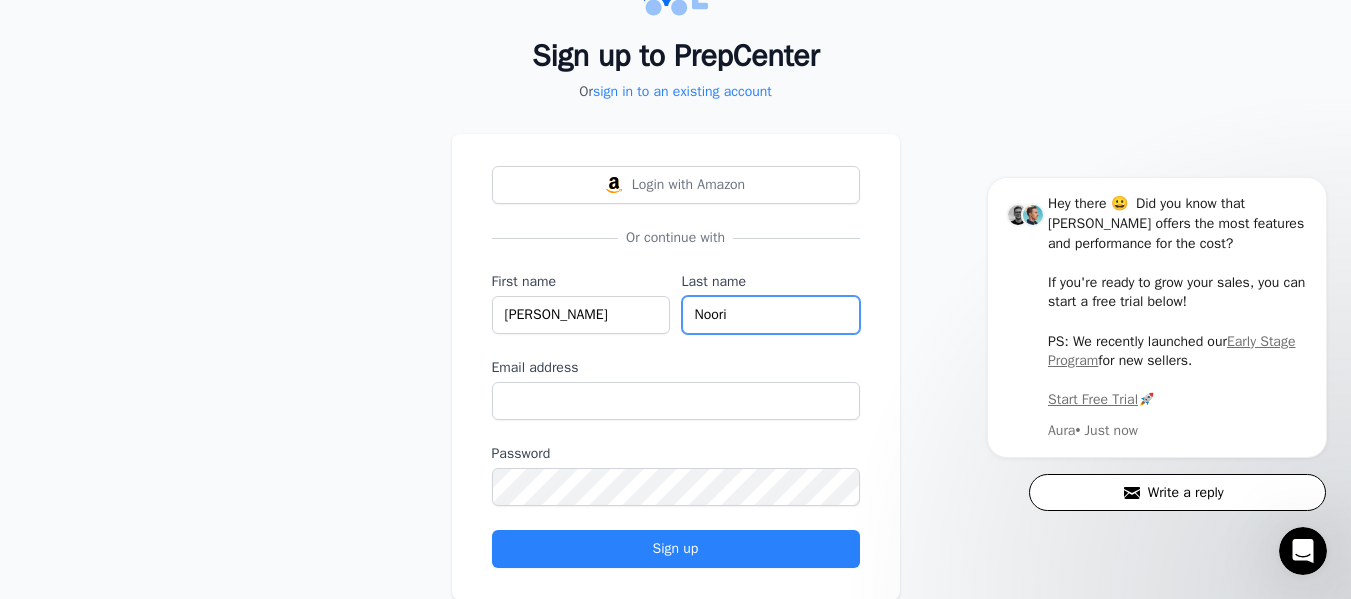type on "Noori" 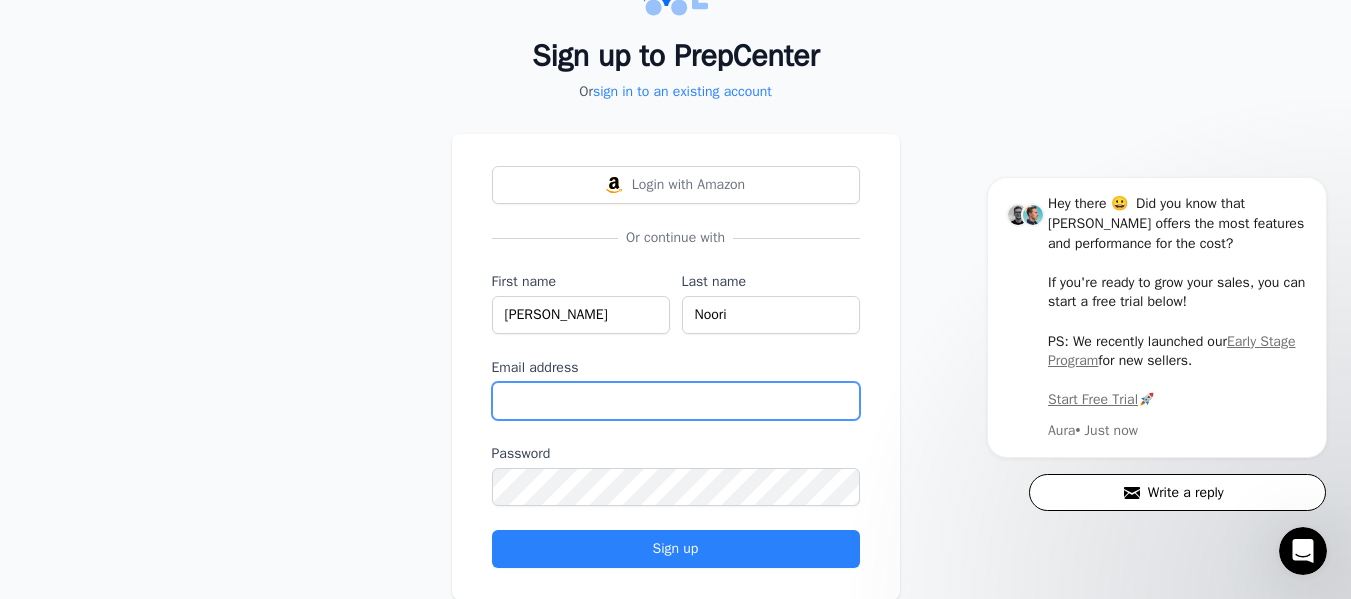 click on "Email address" at bounding box center (676, 401) 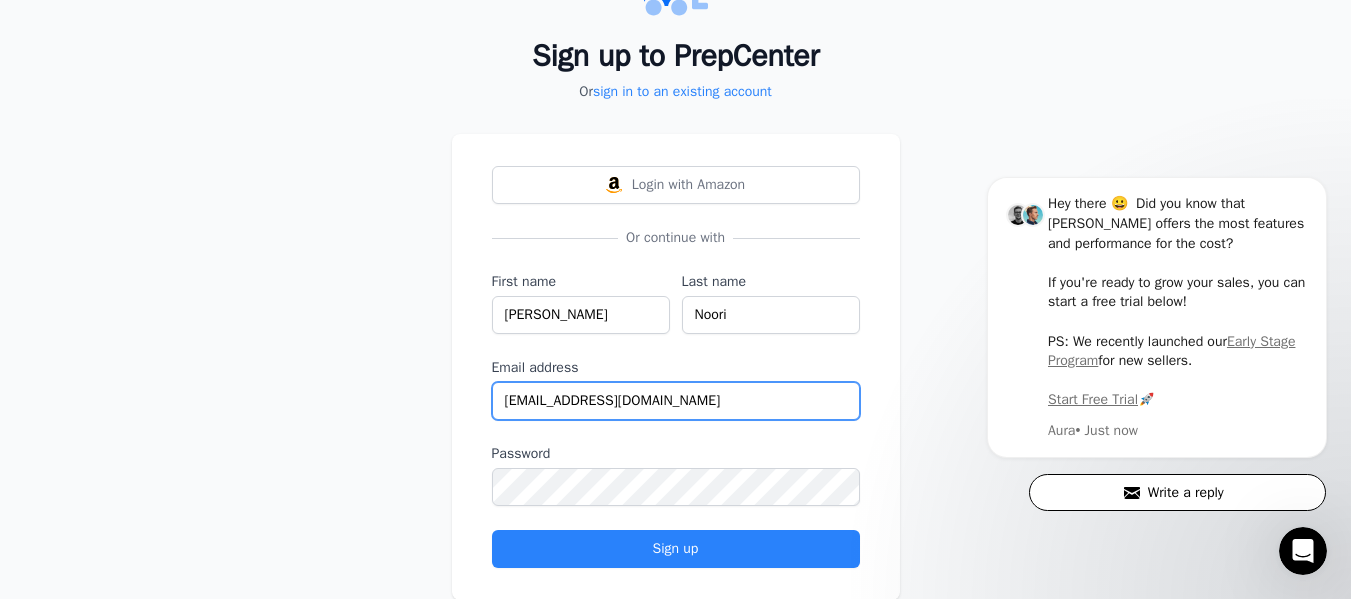scroll, scrollTop: 139, scrollLeft: 0, axis: vertical 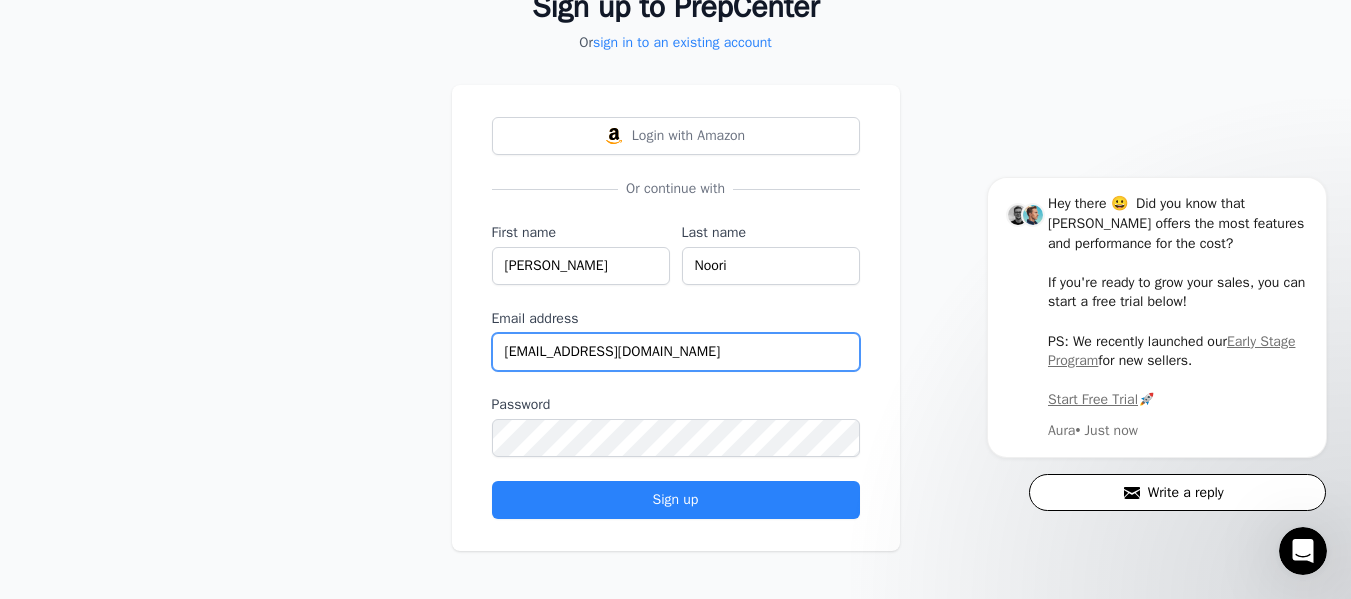 type on "[EMAIL_ADDRESS][DOMAIN_NAME]" 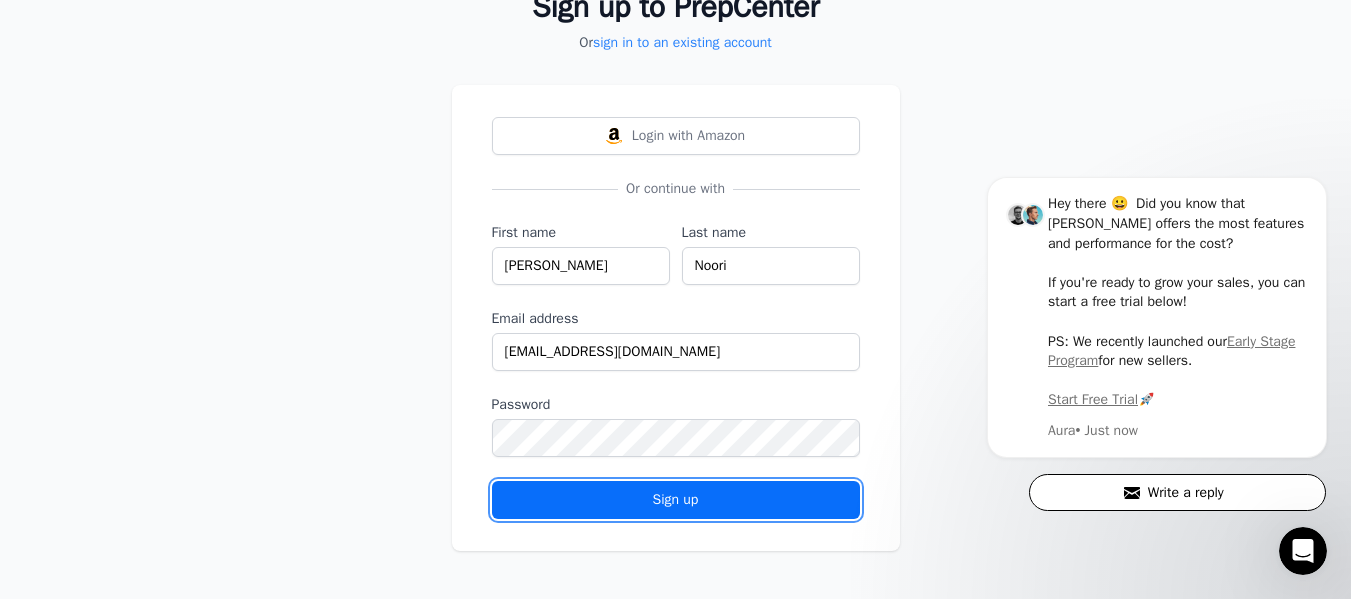 click on "Sign up" at bounding box center (676, 500) 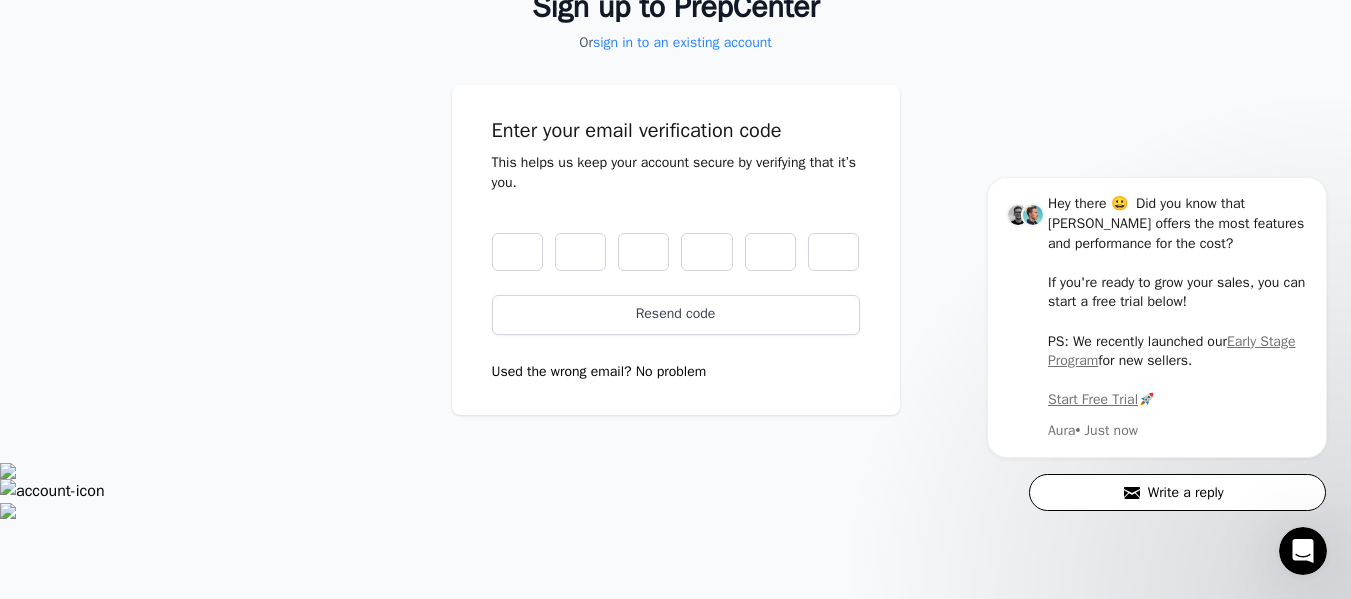 scroll, scrollTop: 3, scrollLeft: 0, axis: vertical 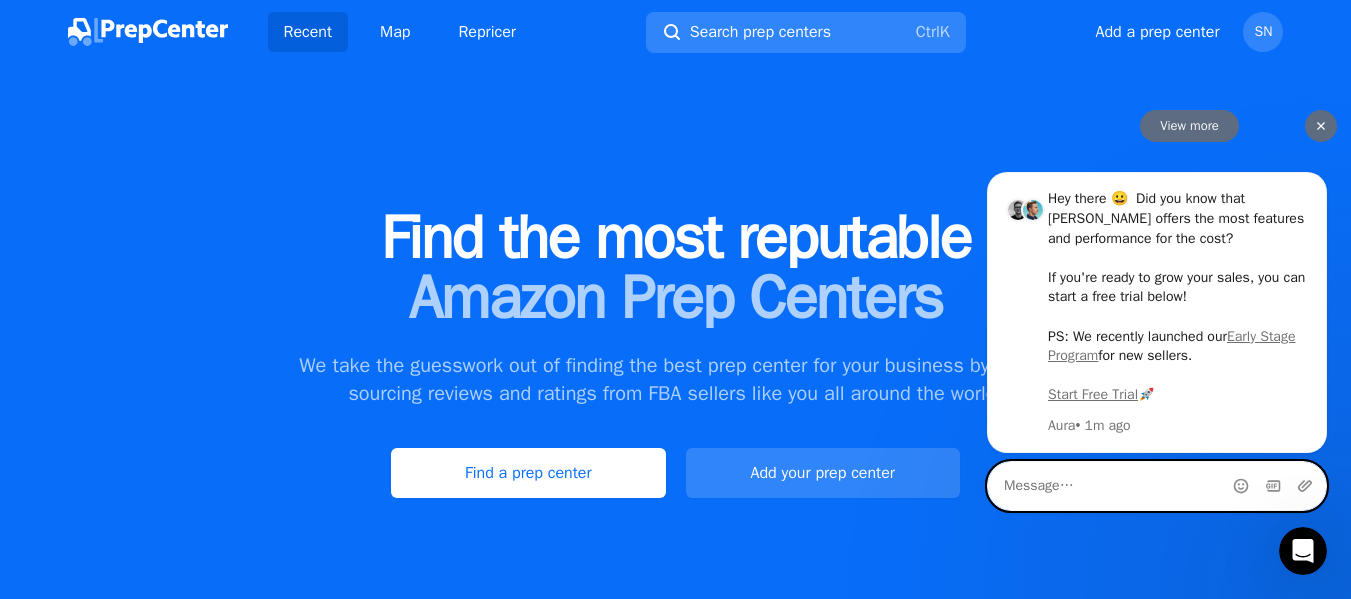 click at bounding box center [1157, 486] 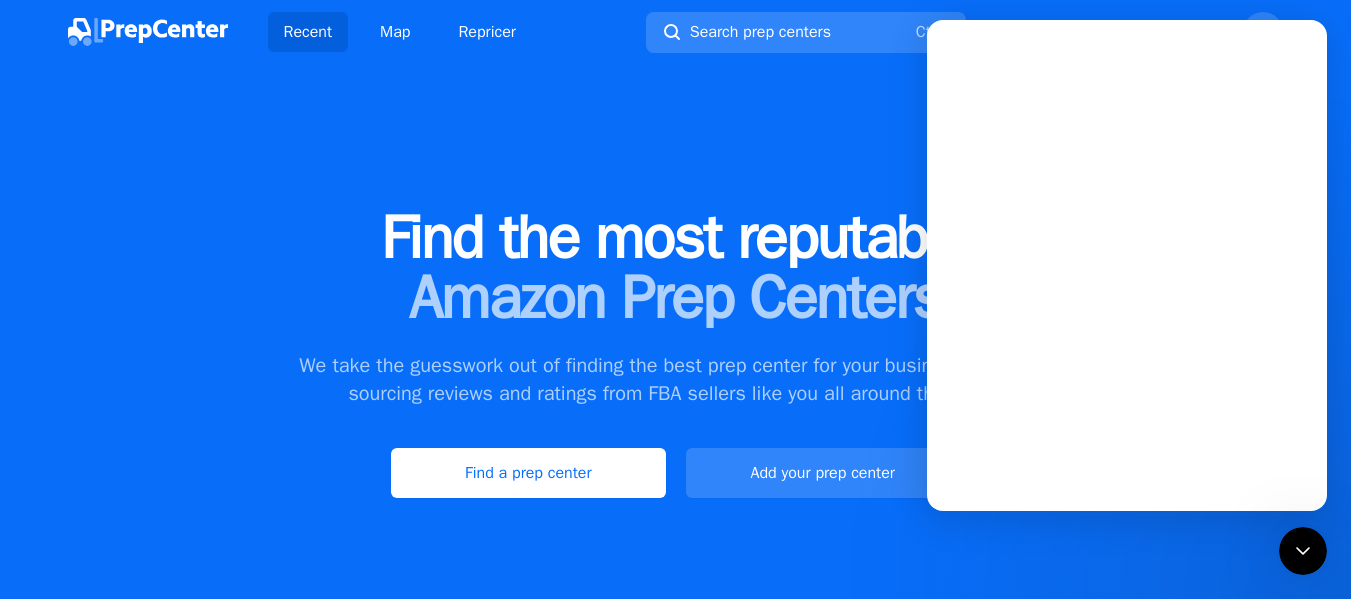 scroll, scrollTop: 0, scrollLeft: 0, axis: both 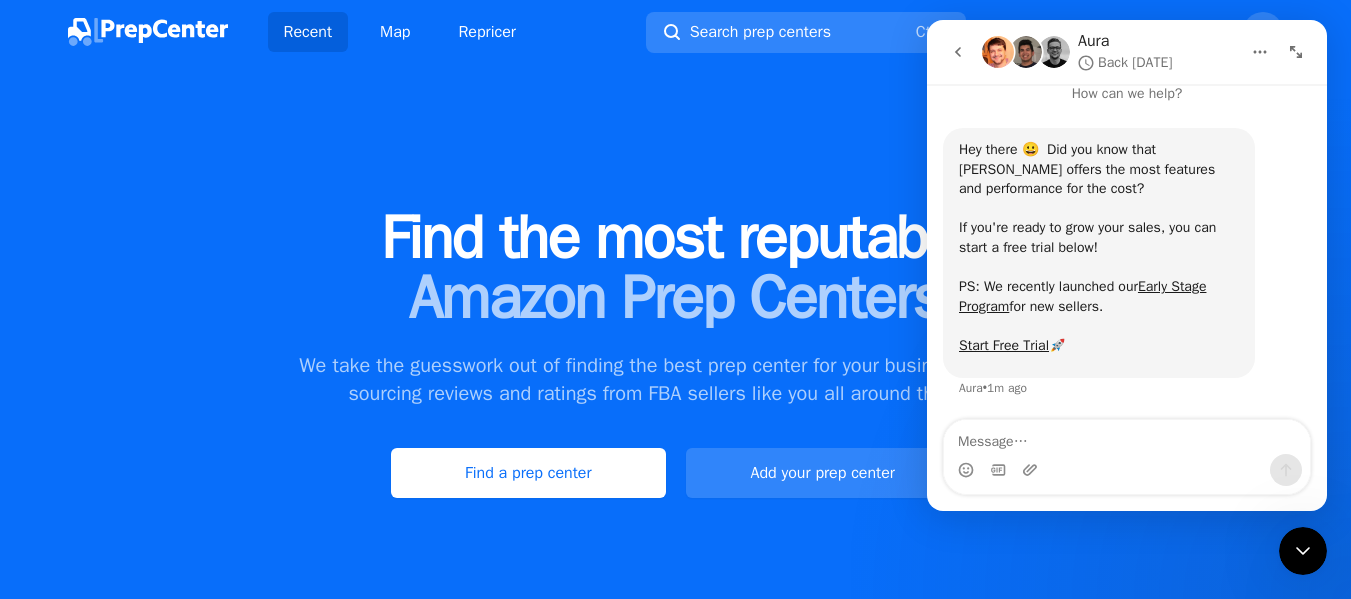 click at bounding box center (1296, 52) 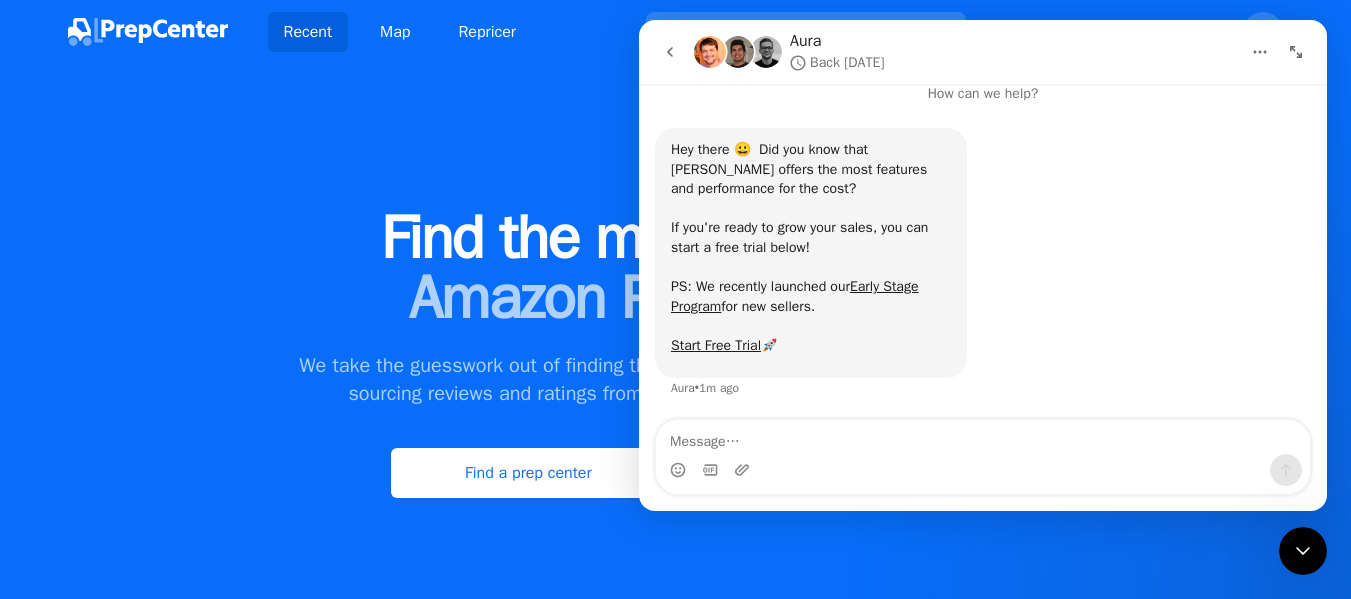 scroll, scrollTop: 0, scrollLeft: 0, axis: both 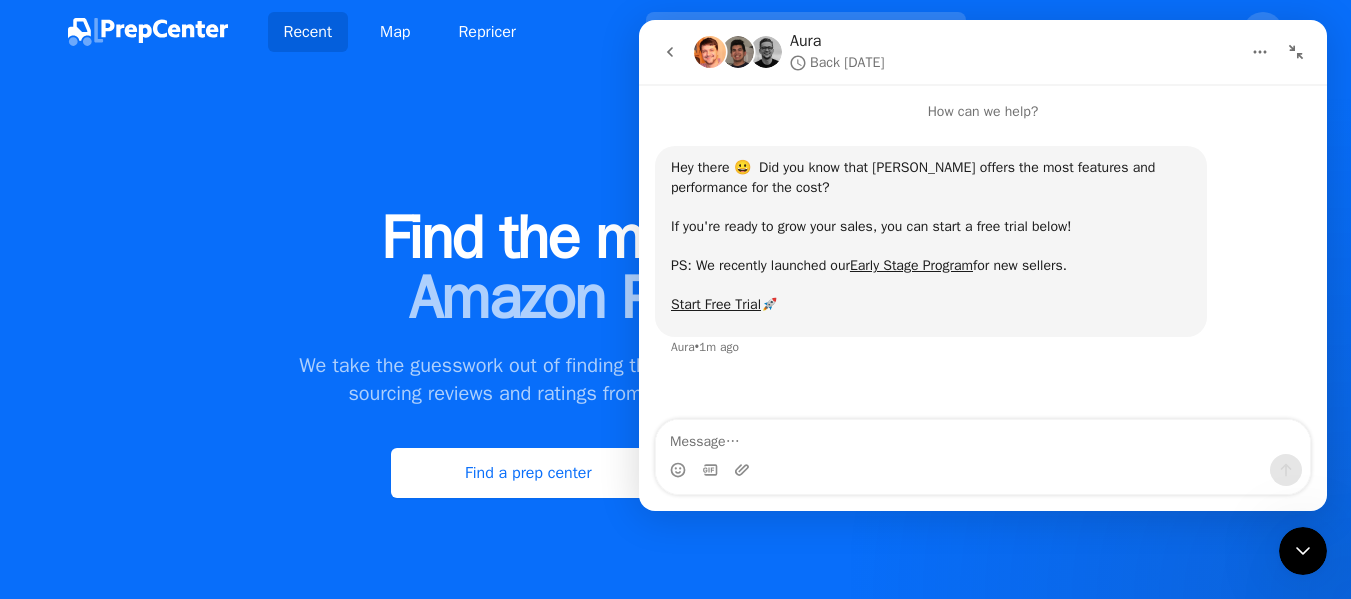 click at bounding box center (1296, 52) 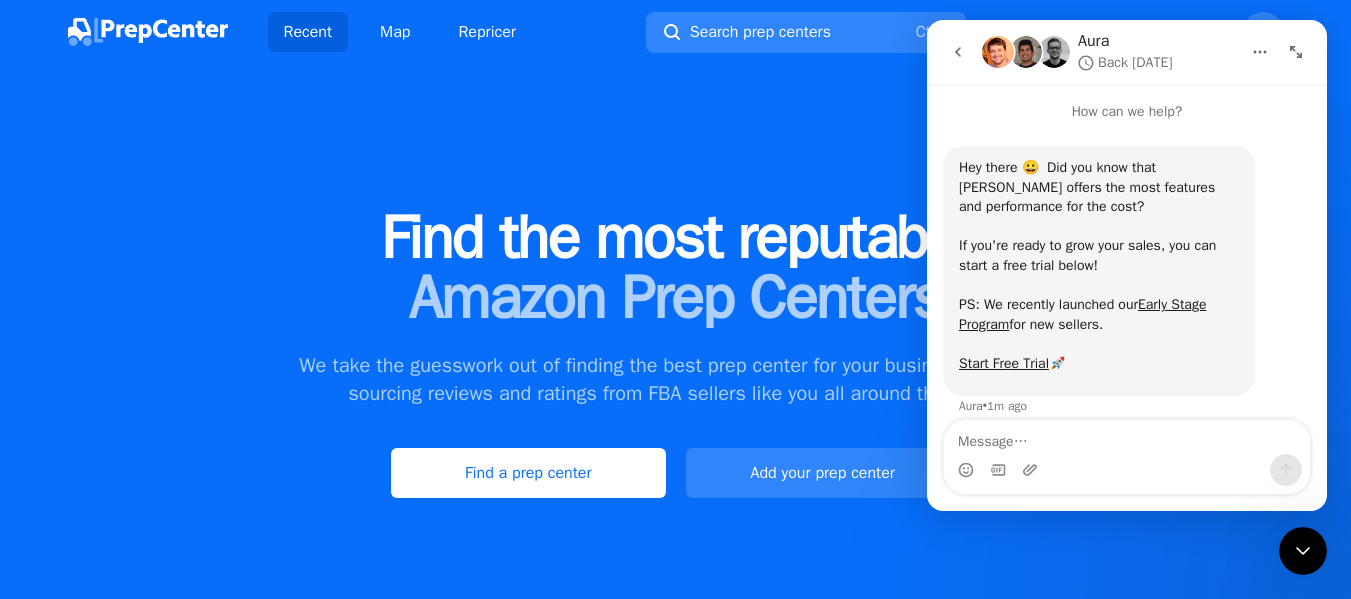 scroll, scrollTop: 18, scrollLeft: 0, axis: vertical 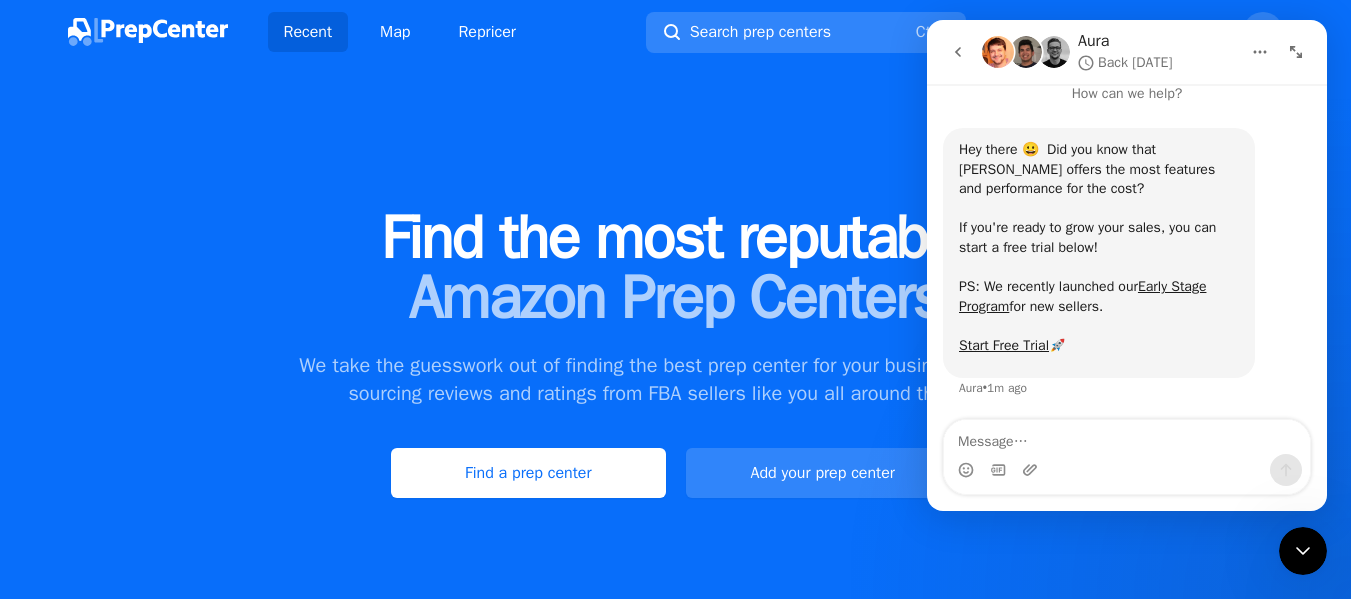 click on "Find the most reputable Amazon Prep Centers We take the guesswork out of finding the best prep center for your business by crowd-sourcing reviews and ratings from FBA sellers like you all around the world. Find a prep center Add your prep center" at bounding box center [675, 353] 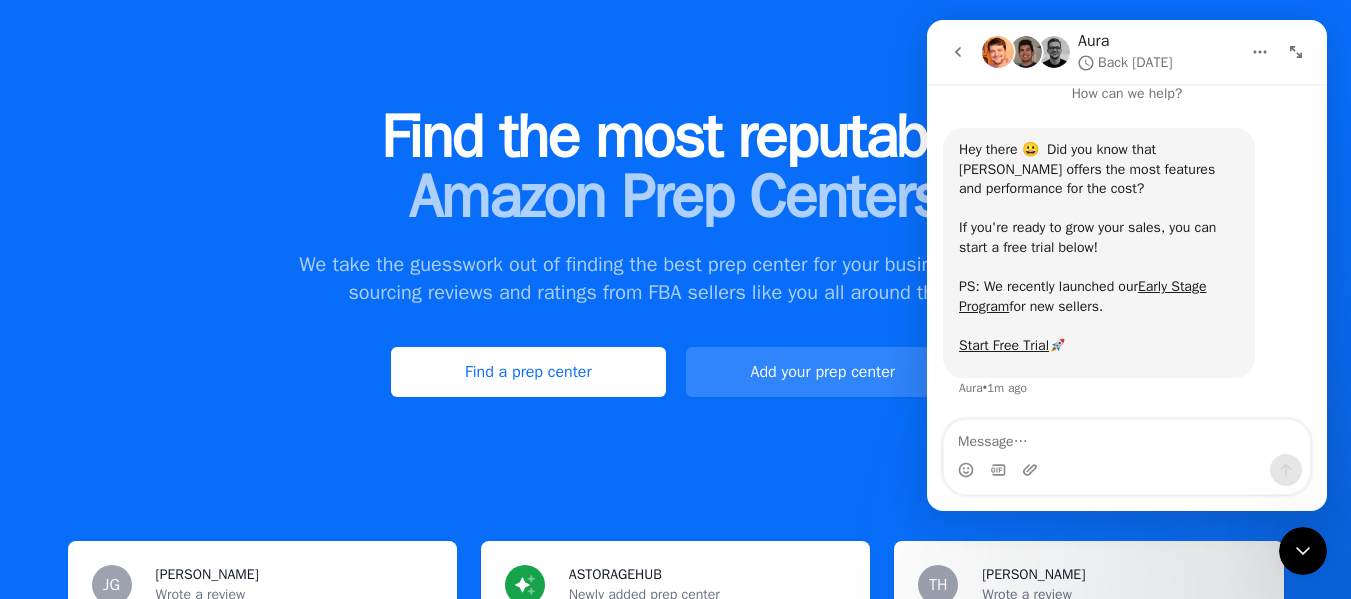 scroll, scrollTop: 100, scrollLeft: 0, axis: vertical 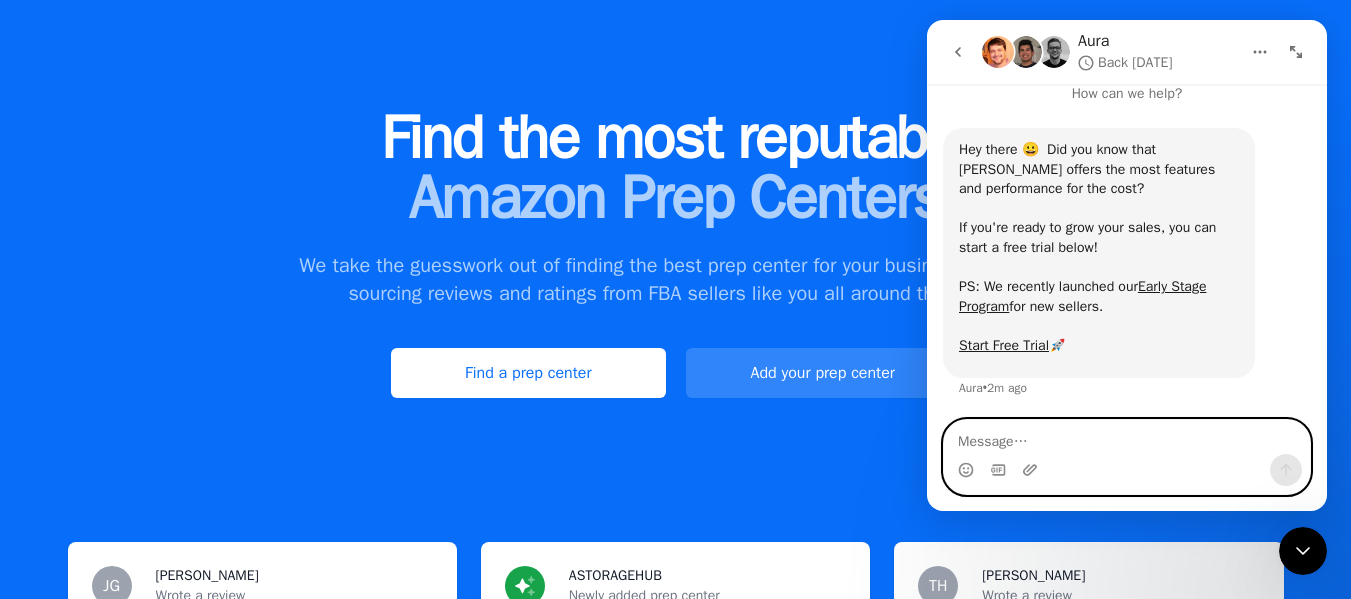 click at bounding box center [1127, 437] 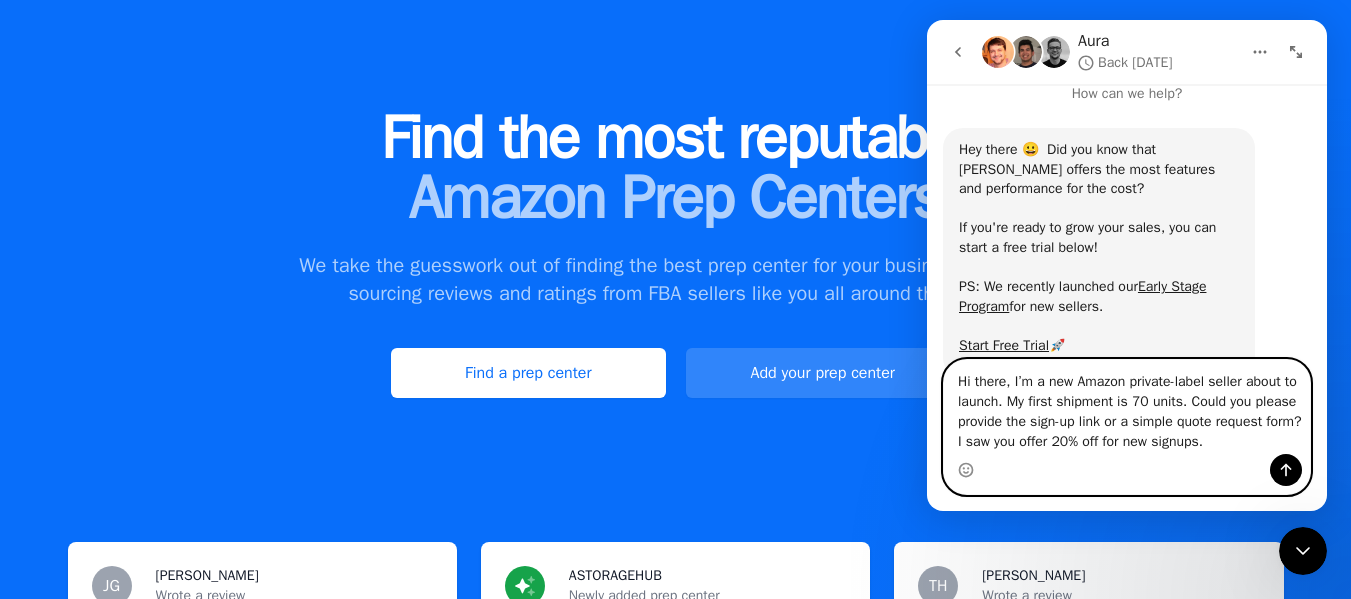 scroll, scrollTop: 17, scrollLeft: 0, axis: vertical 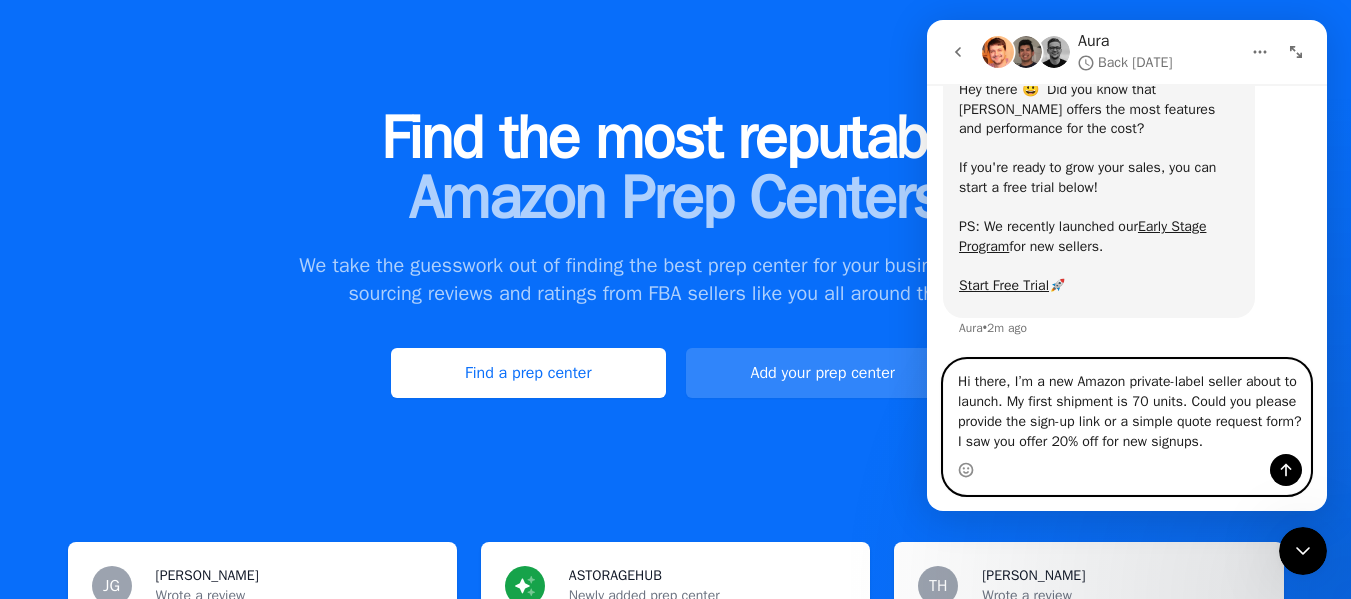 type 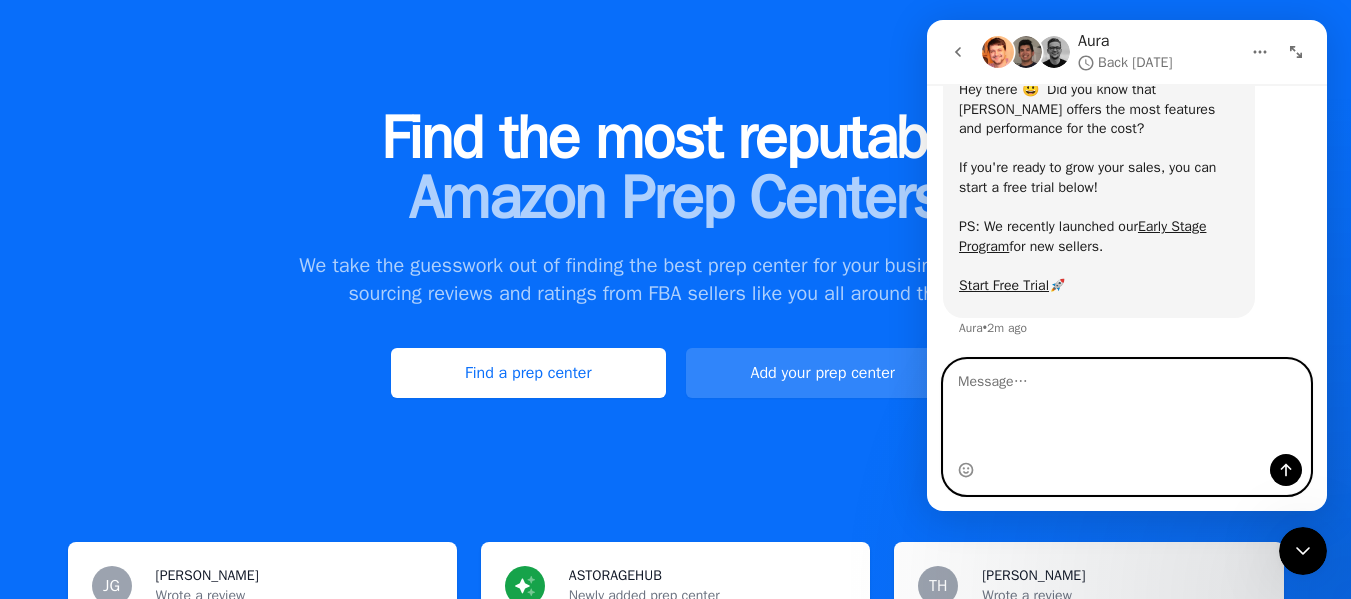 scroll, scrollTop: 0, scrollLeft: 0, axis: both 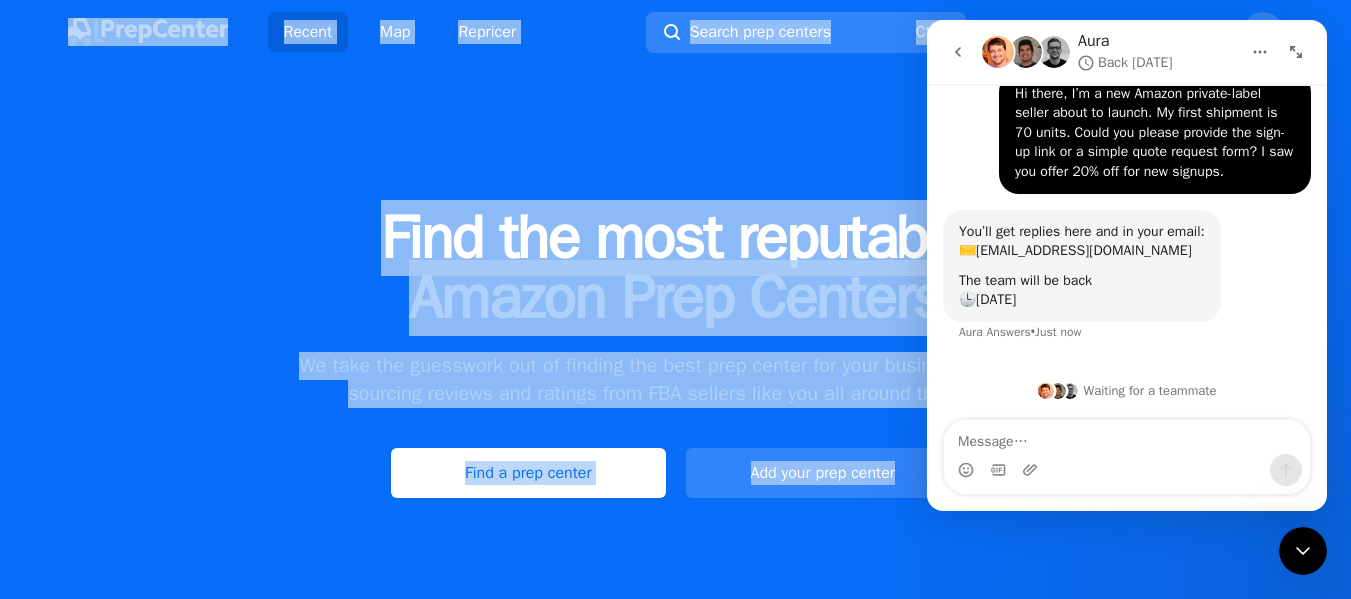drag, startPoint x: 35, startPoint y: 28, endPoint x: 1169, endPoint y: 566, distance: 1255.1494 